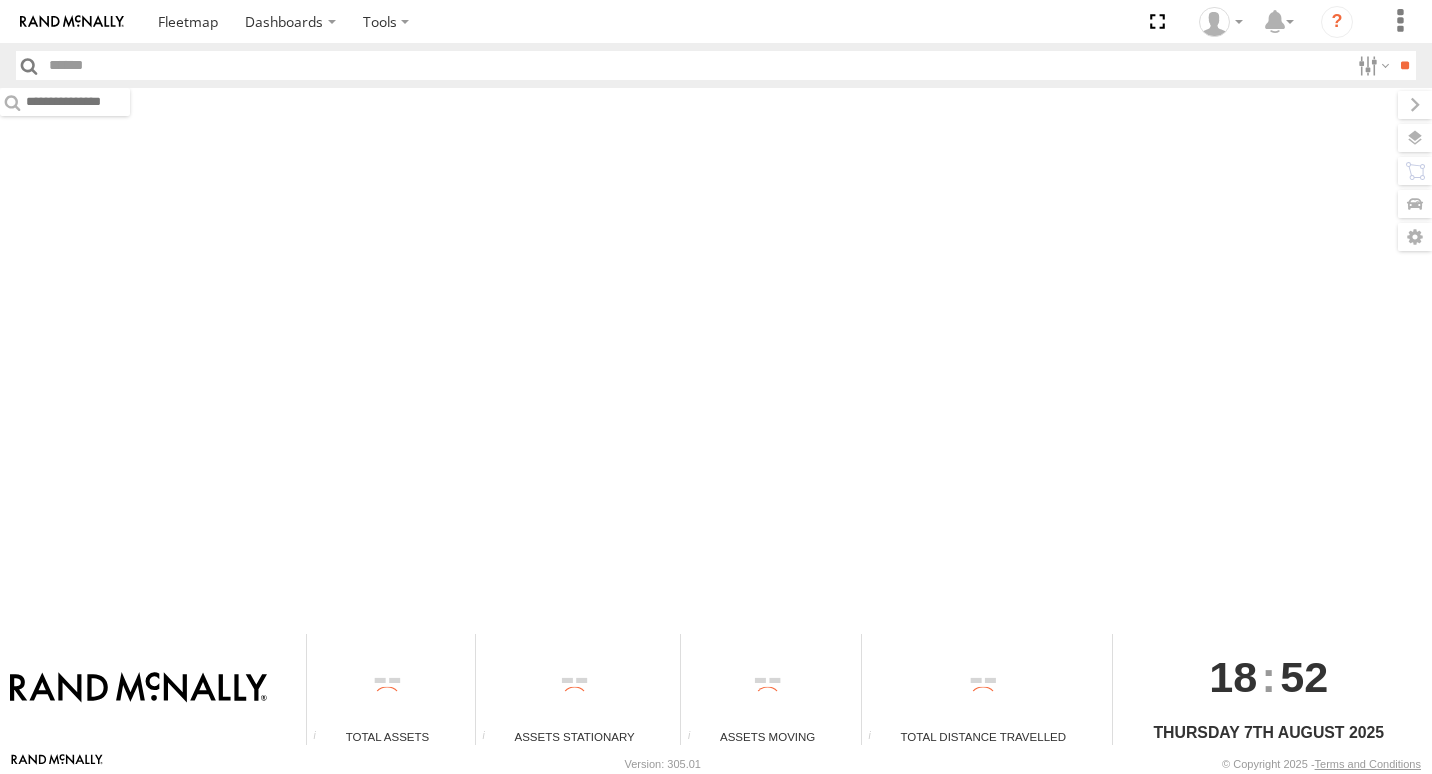 scroll, scrollTop: 0, scrollLeft: 0, axis: both 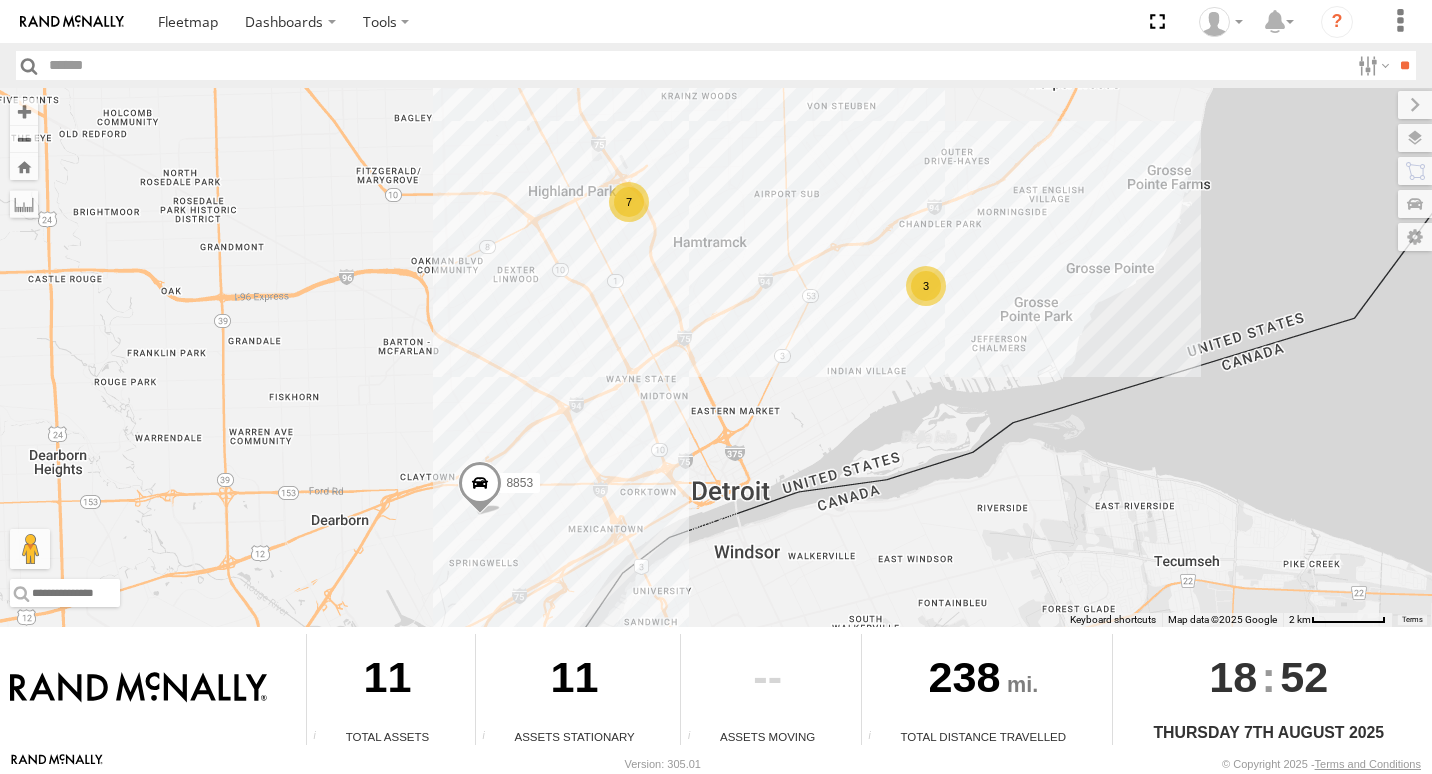 click on "3" at bounding box center (926, 286) 